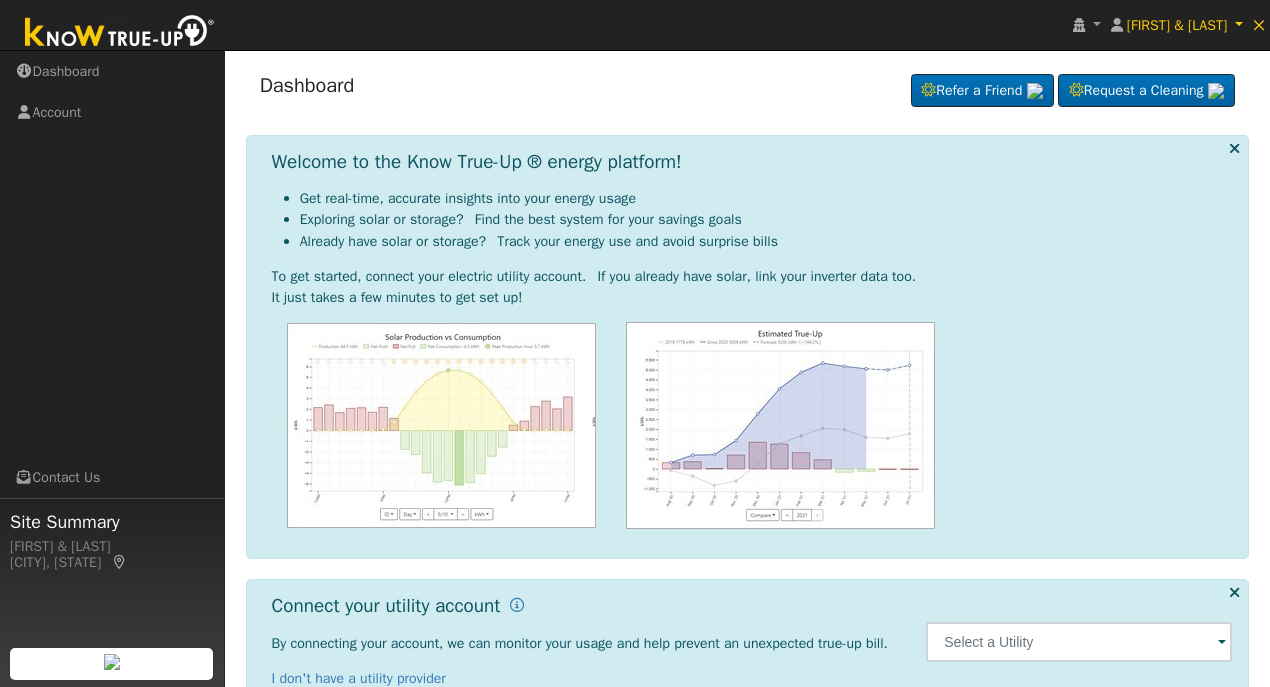 scroll, scrollTop: 133, scrollLeft: 0, axis: vertical 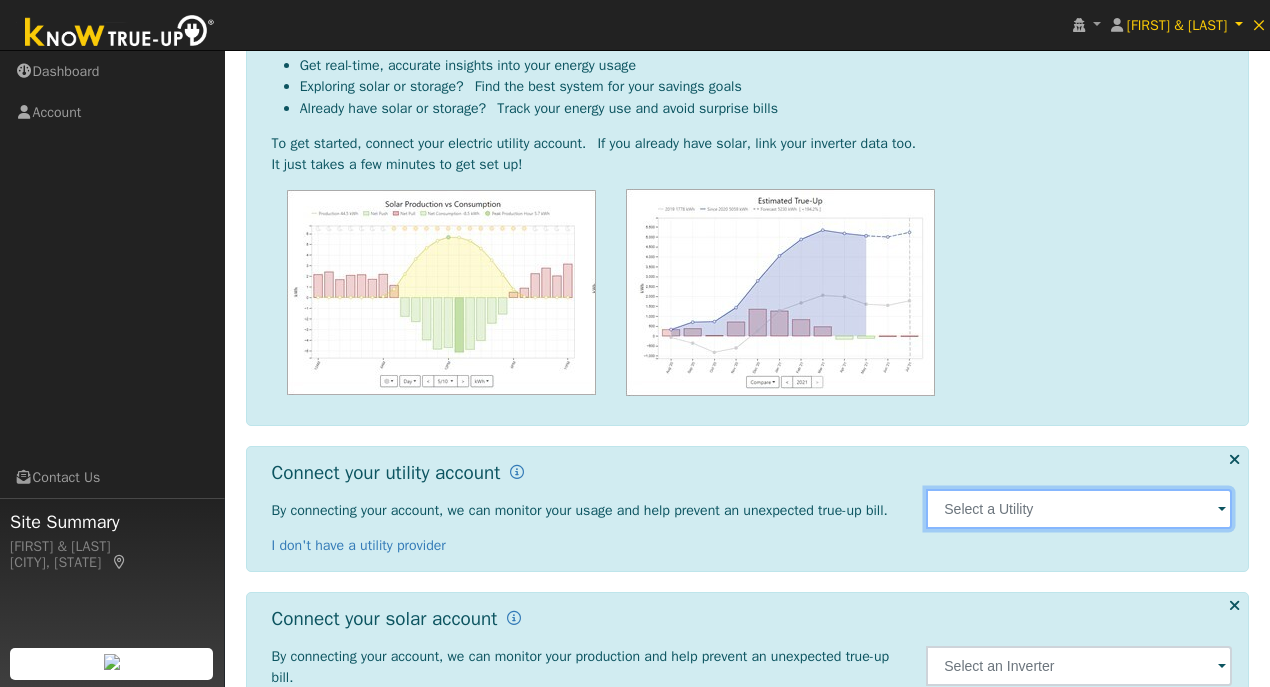 click at bounding box center (1079, 509) 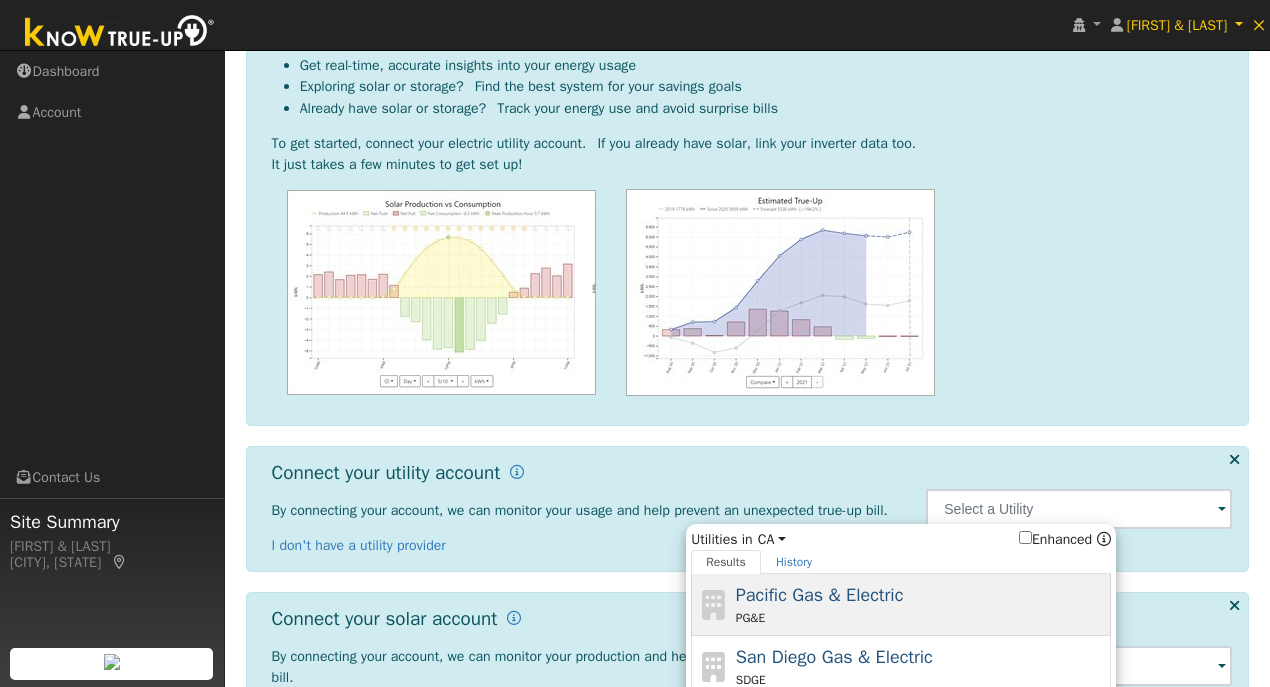 click on "PG&E" at bounding box center (921, 618) 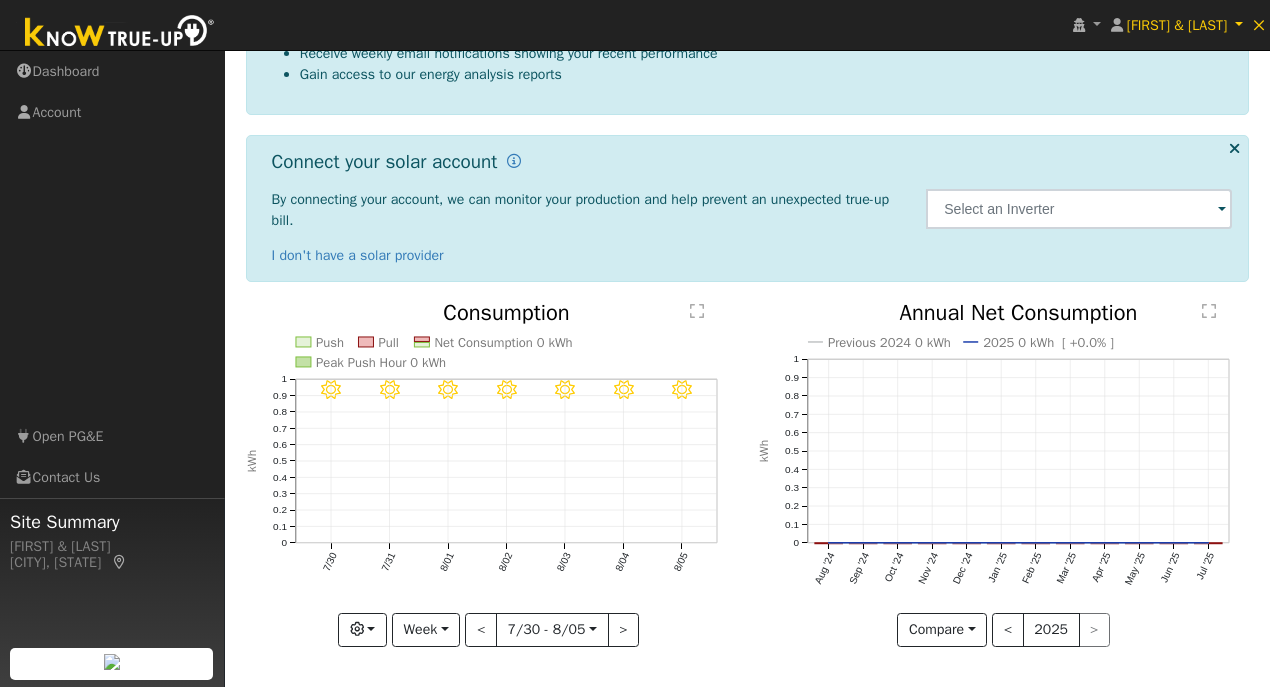 scroll, scrollTop: 425, scrollLeft: 0, axis: vertical 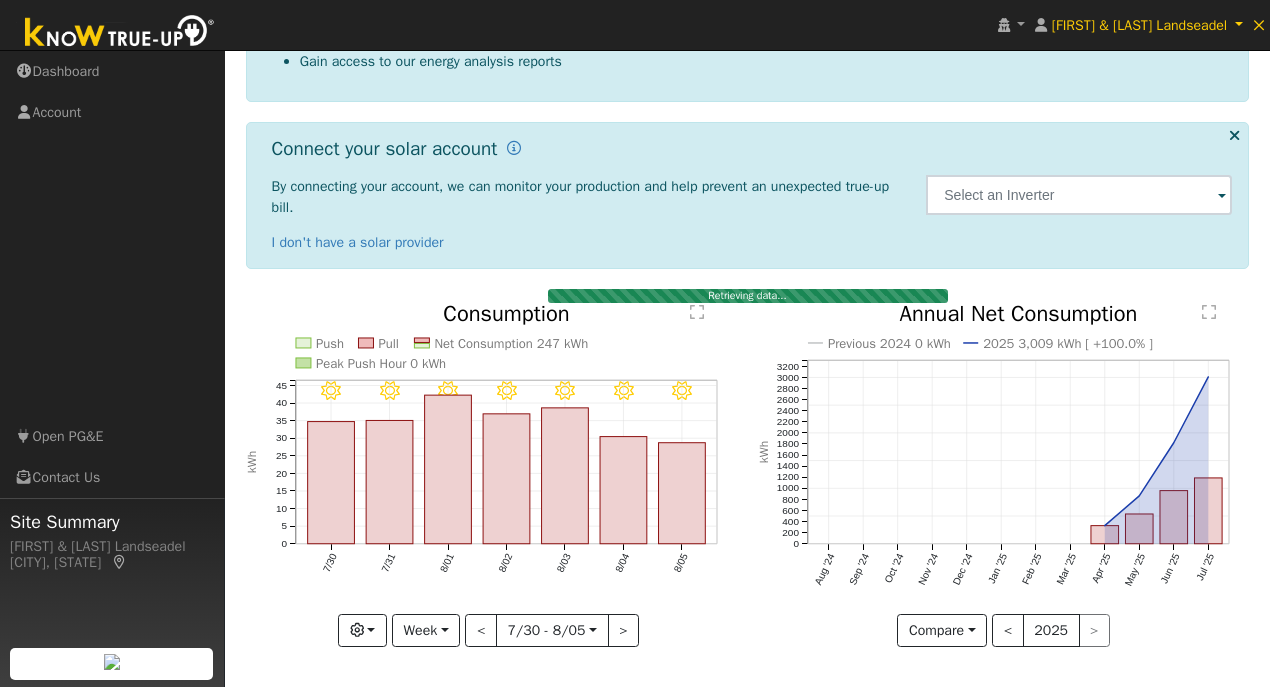 click on "Navigation
Dashboard
Account
Links
Open PG&E
Contact Us" at bounding box center [112, 394] 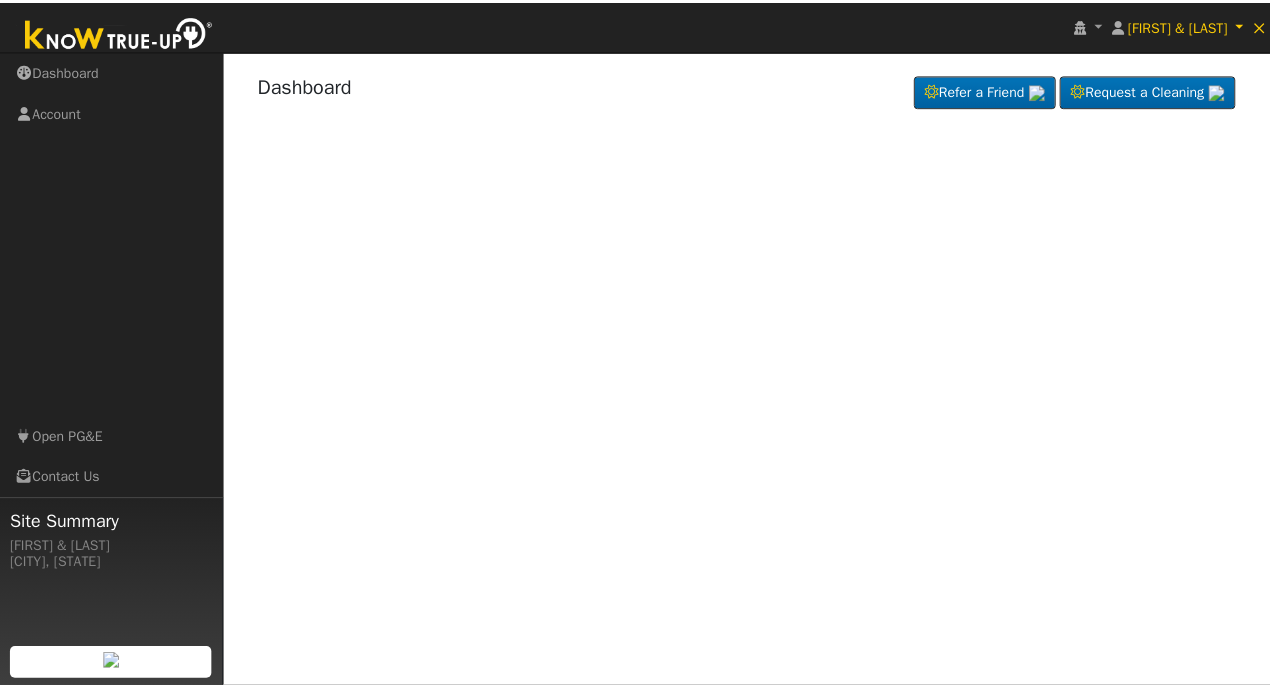scroll, scrollTop: 142, scrollLeft: 0, axis: vertical 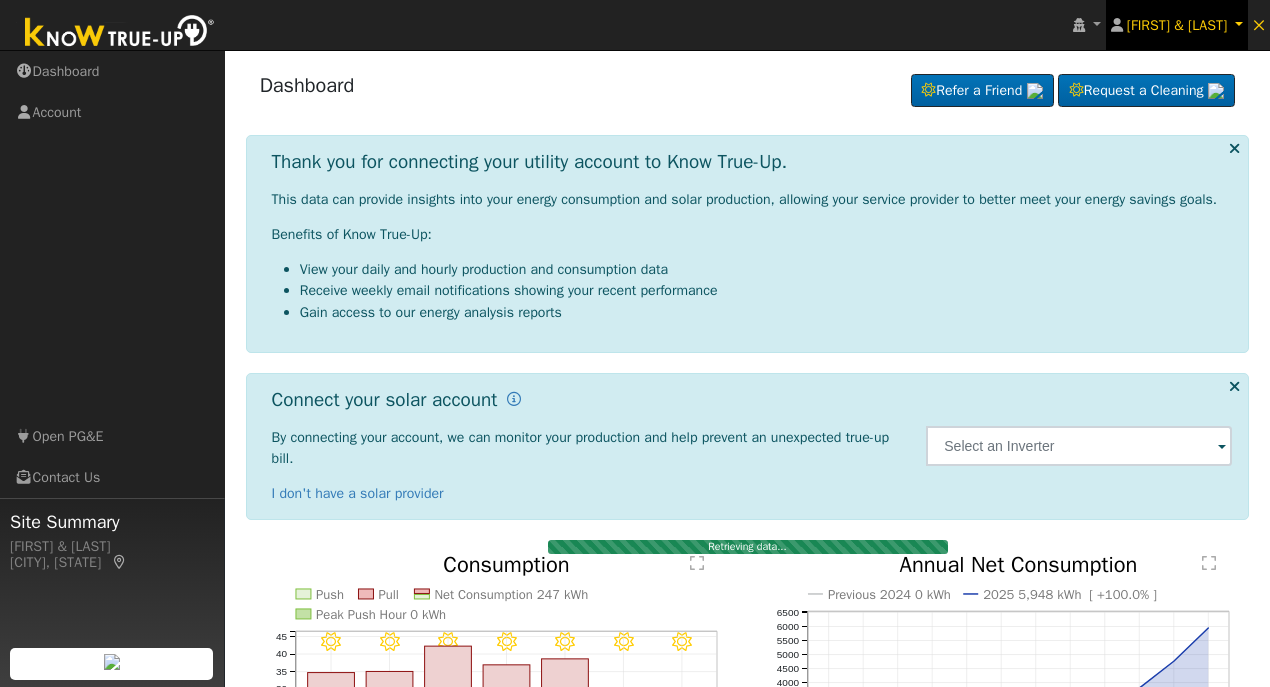 click on "[FIRST] & [LAST]" at bounding box center (1177, 25) 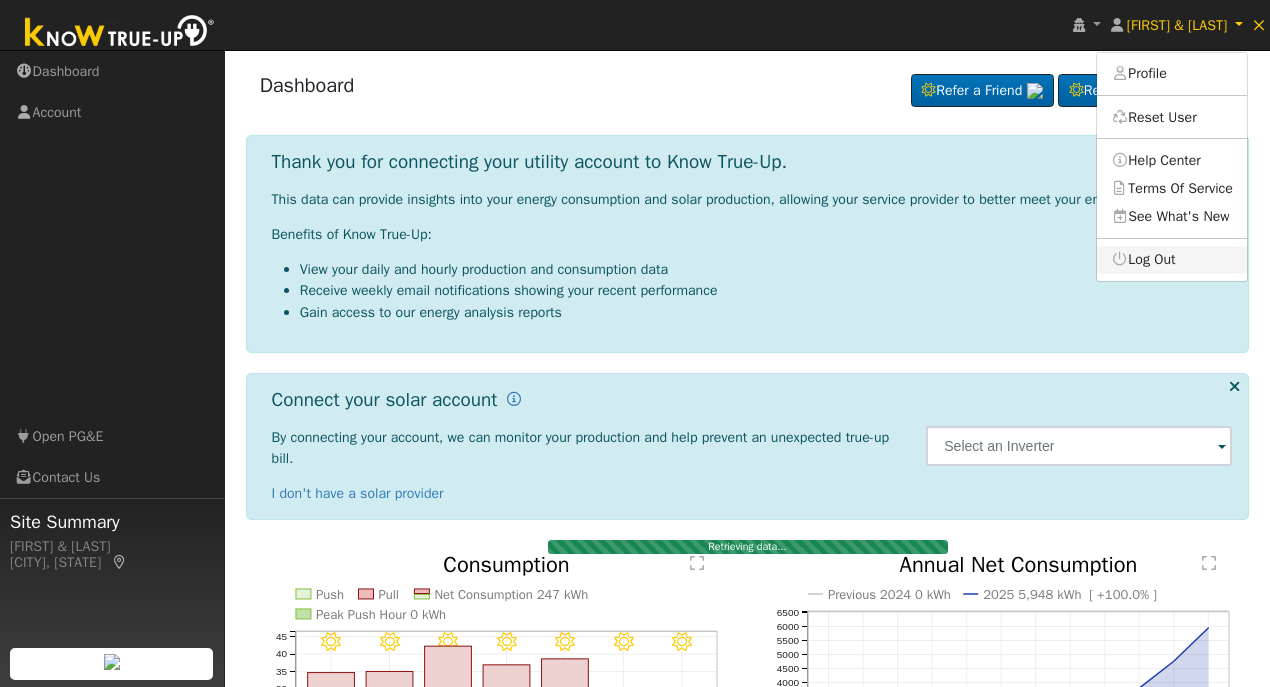 click on "Log Out" at bounding box center (1172, 260) 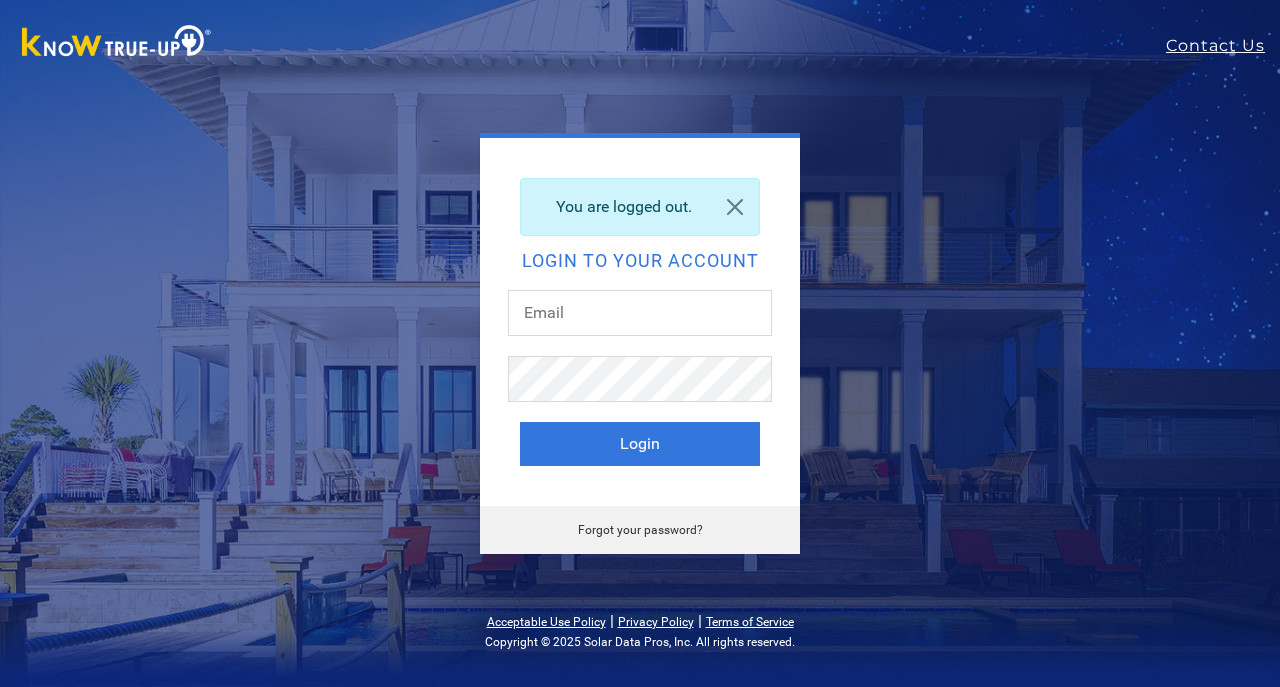 scroll, scrollTop: 0, scrollLeft: 0, axis: both 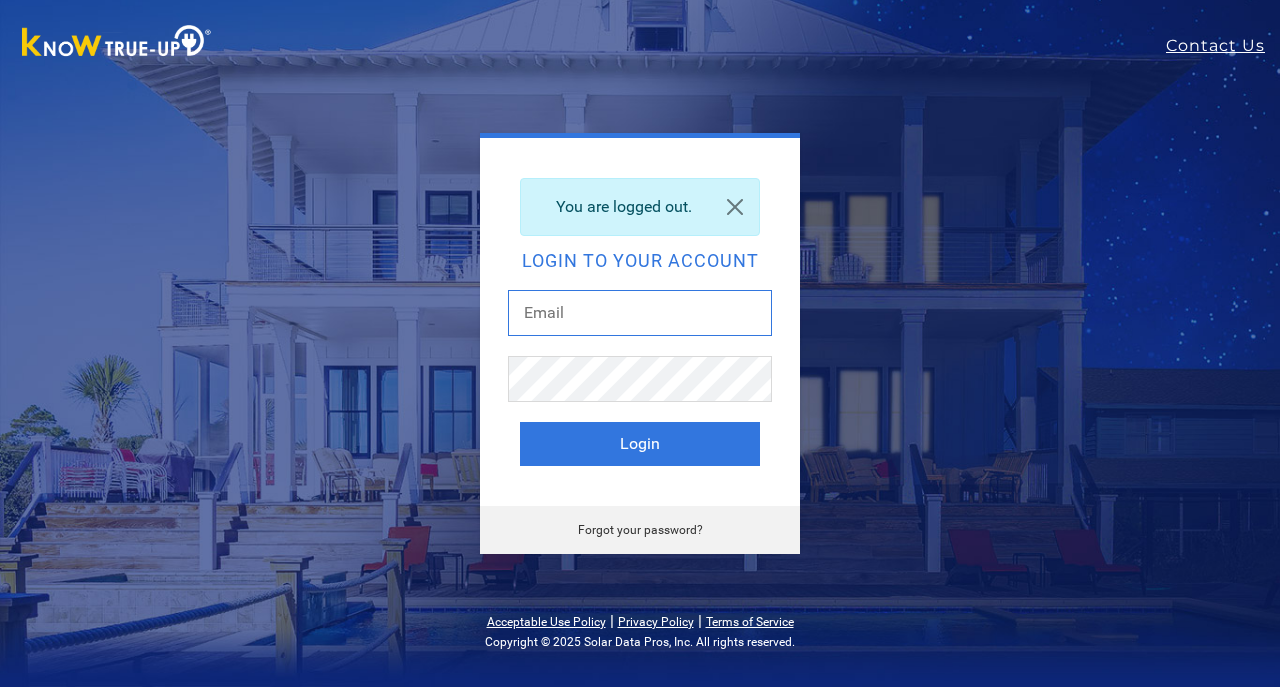click at bounding box center [640, 313] 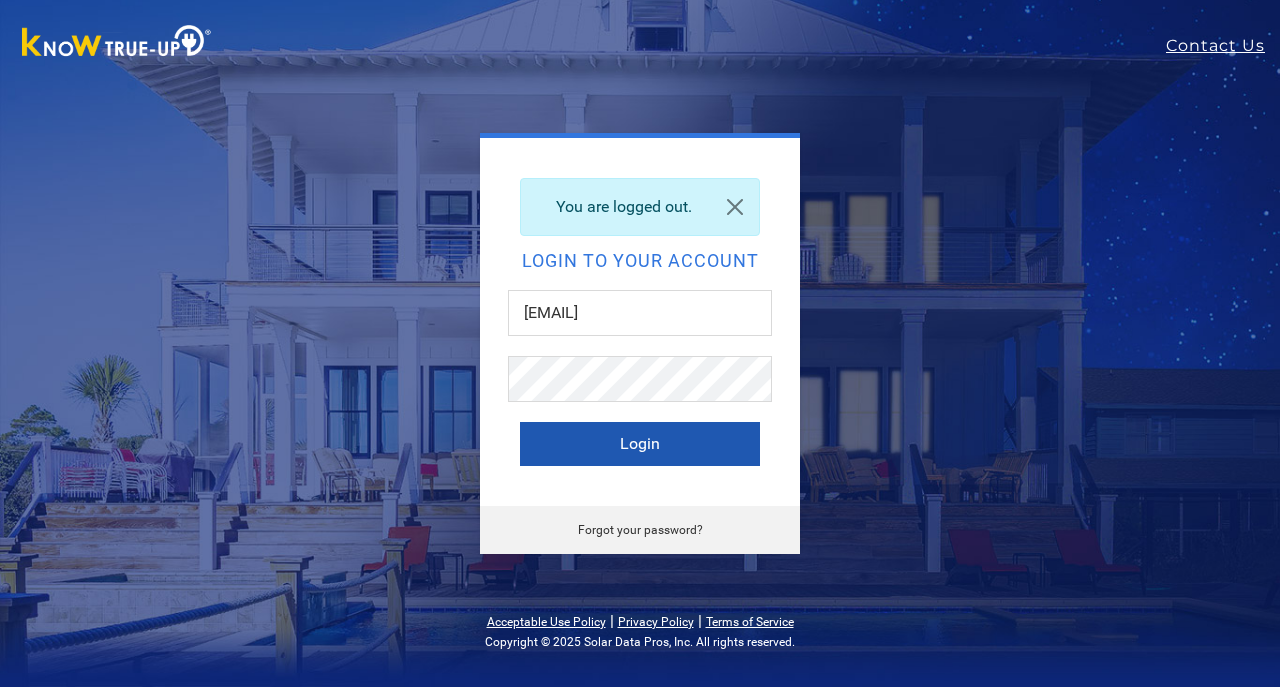 click on "Login" at bounding box center [640, 444] 